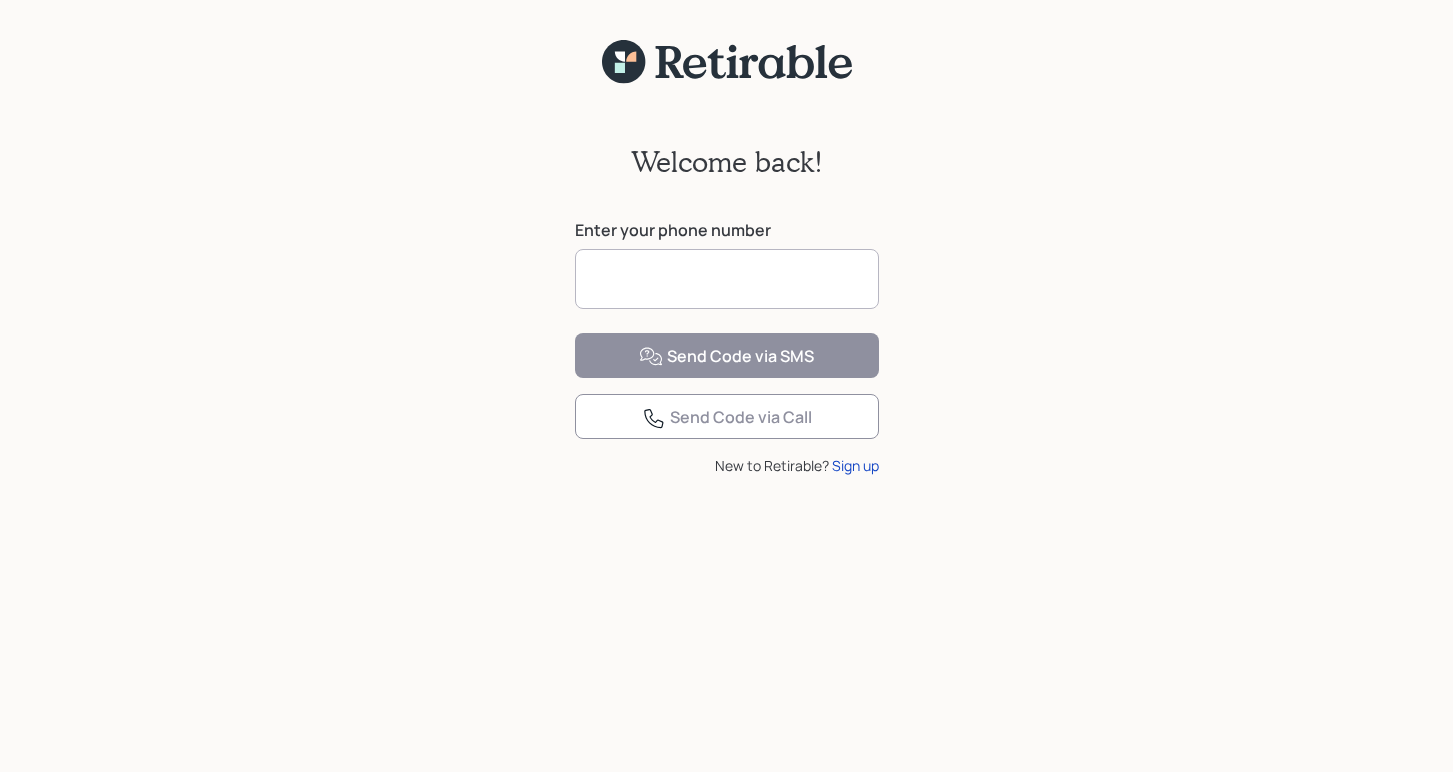 scroll, scrollTop: 0, scrollLeft: 0, axis: both 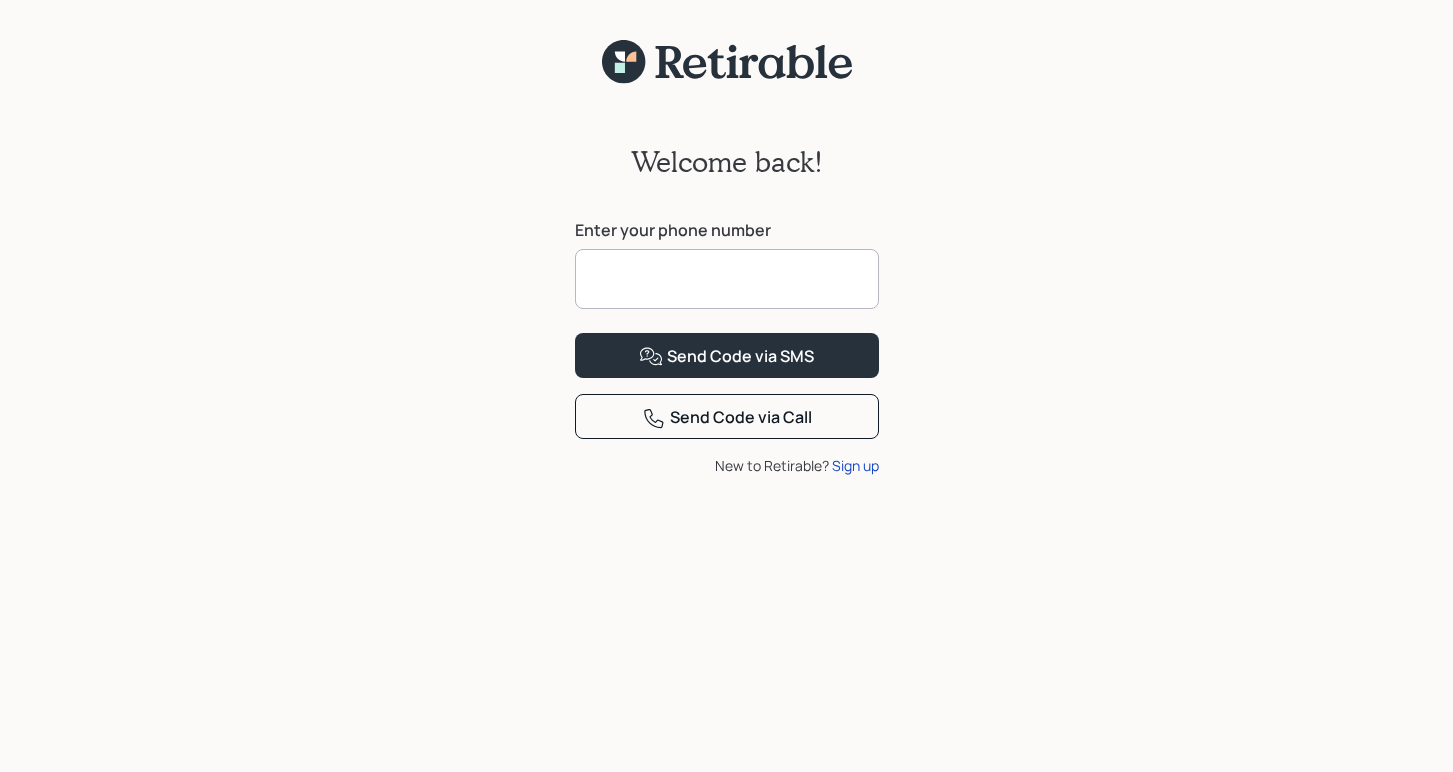 click at bounding box center [727, 279] 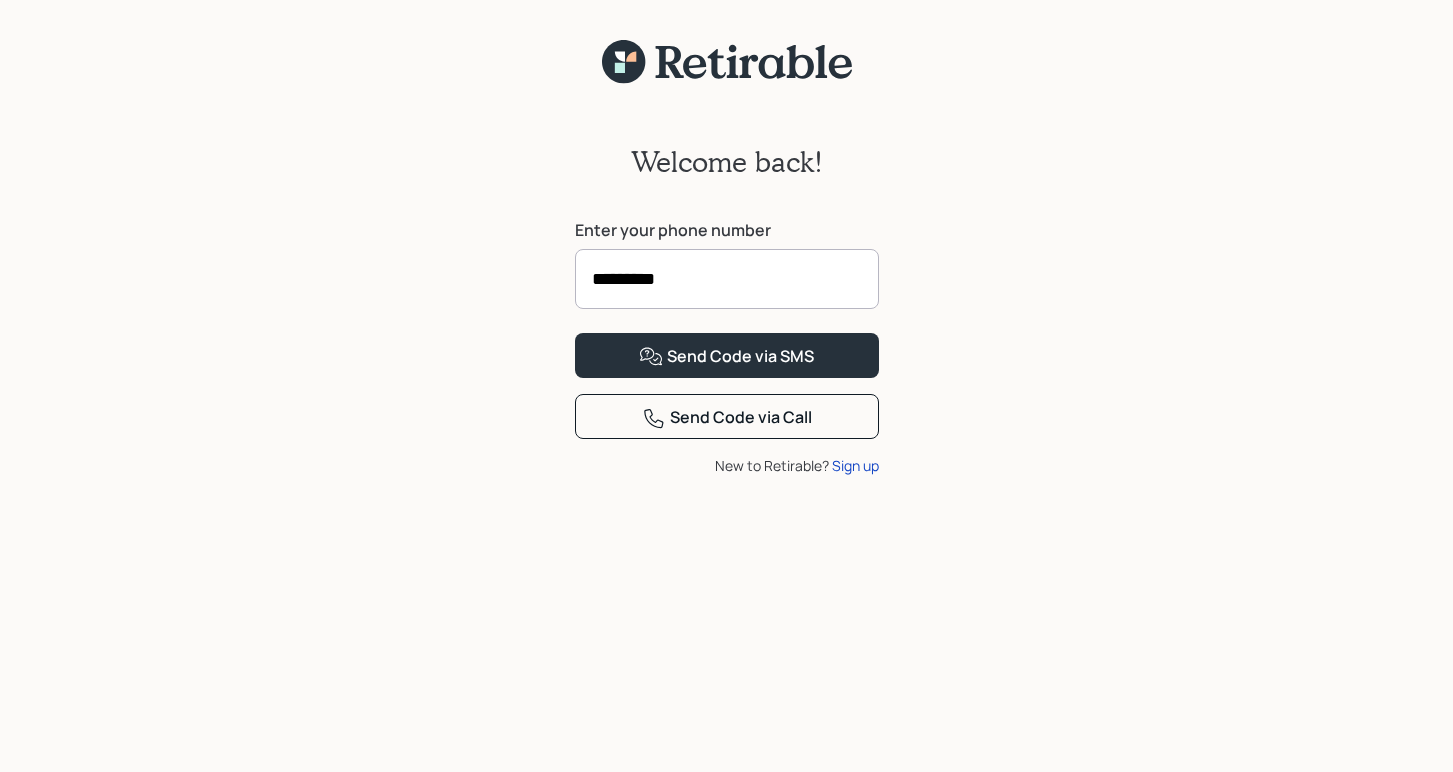 type on "**********" 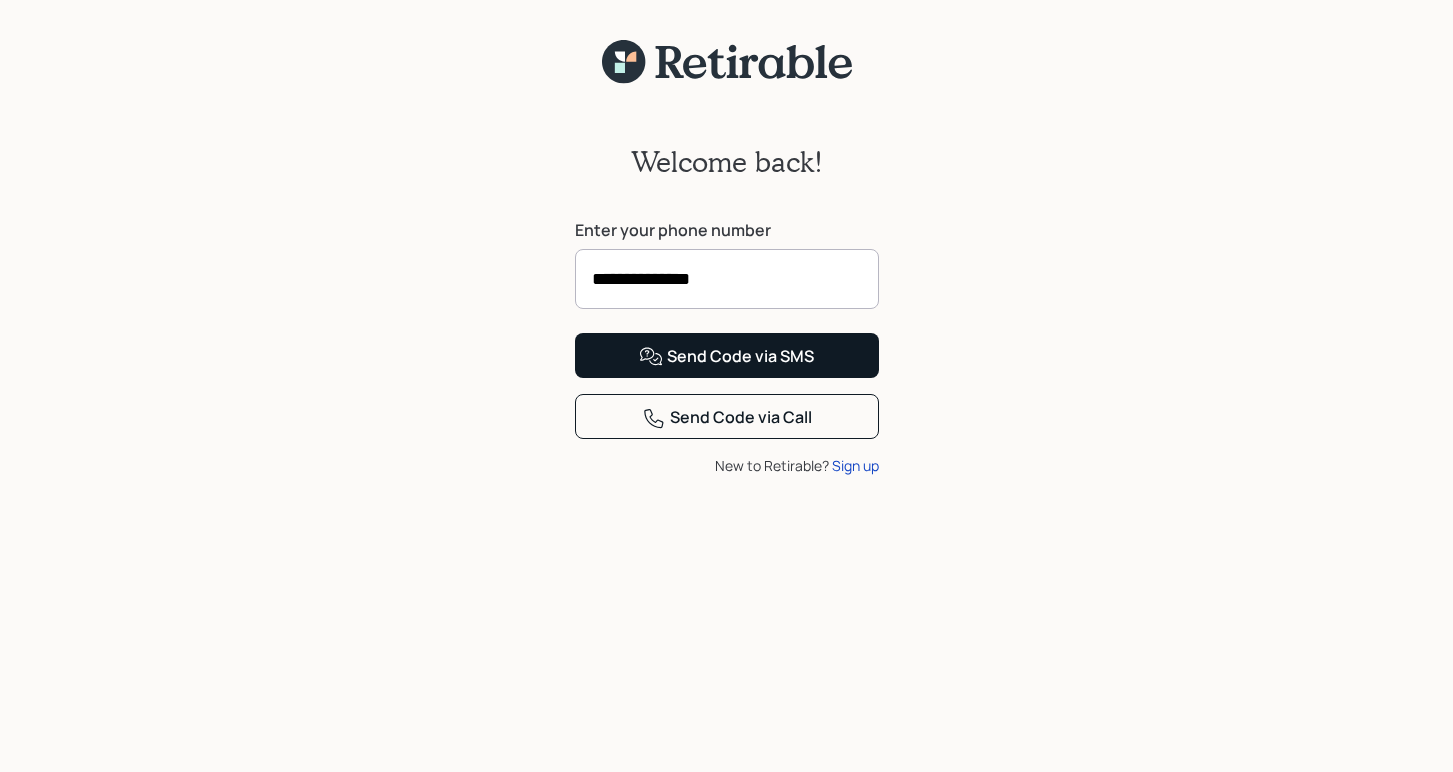 click on "Send Code via SMS" at bounding box center [727, 355] 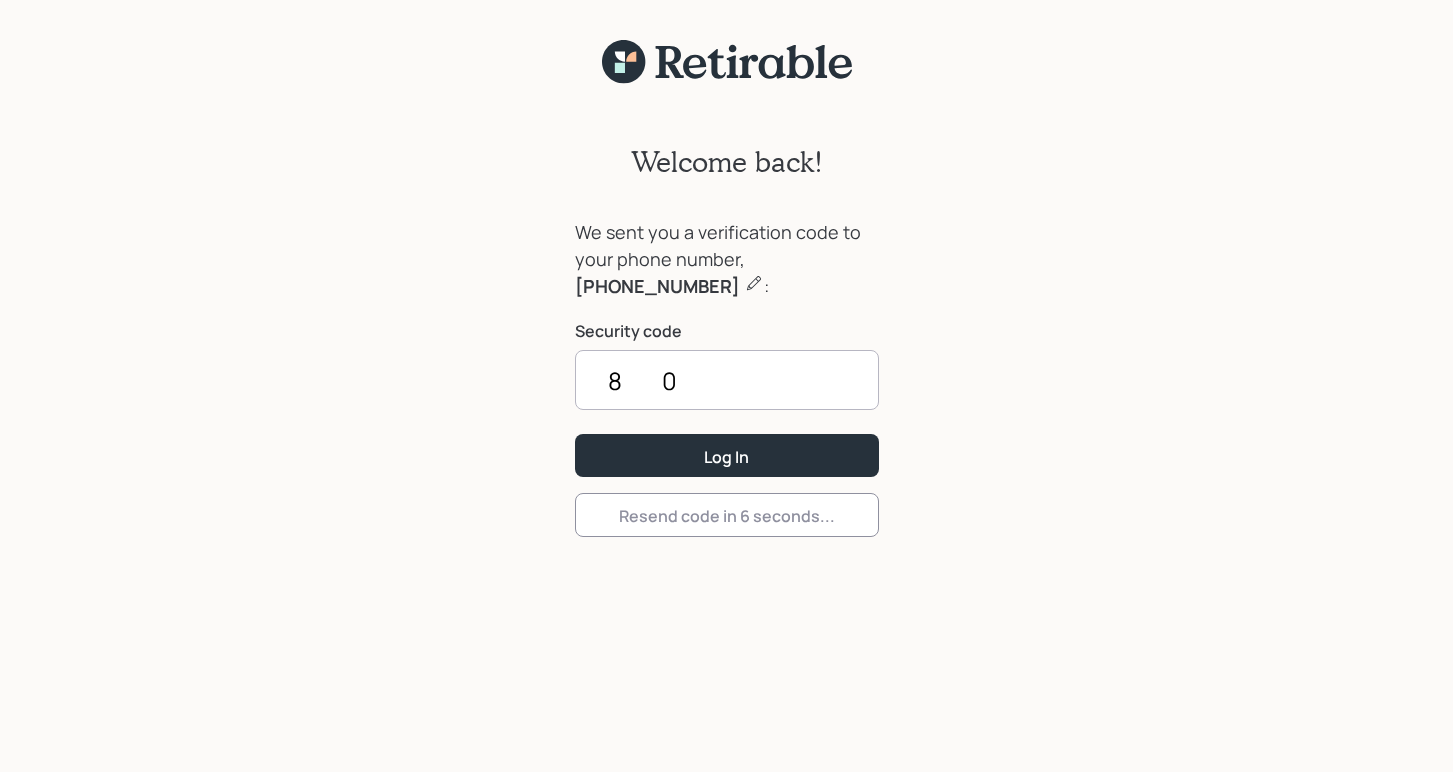 type on "8023" 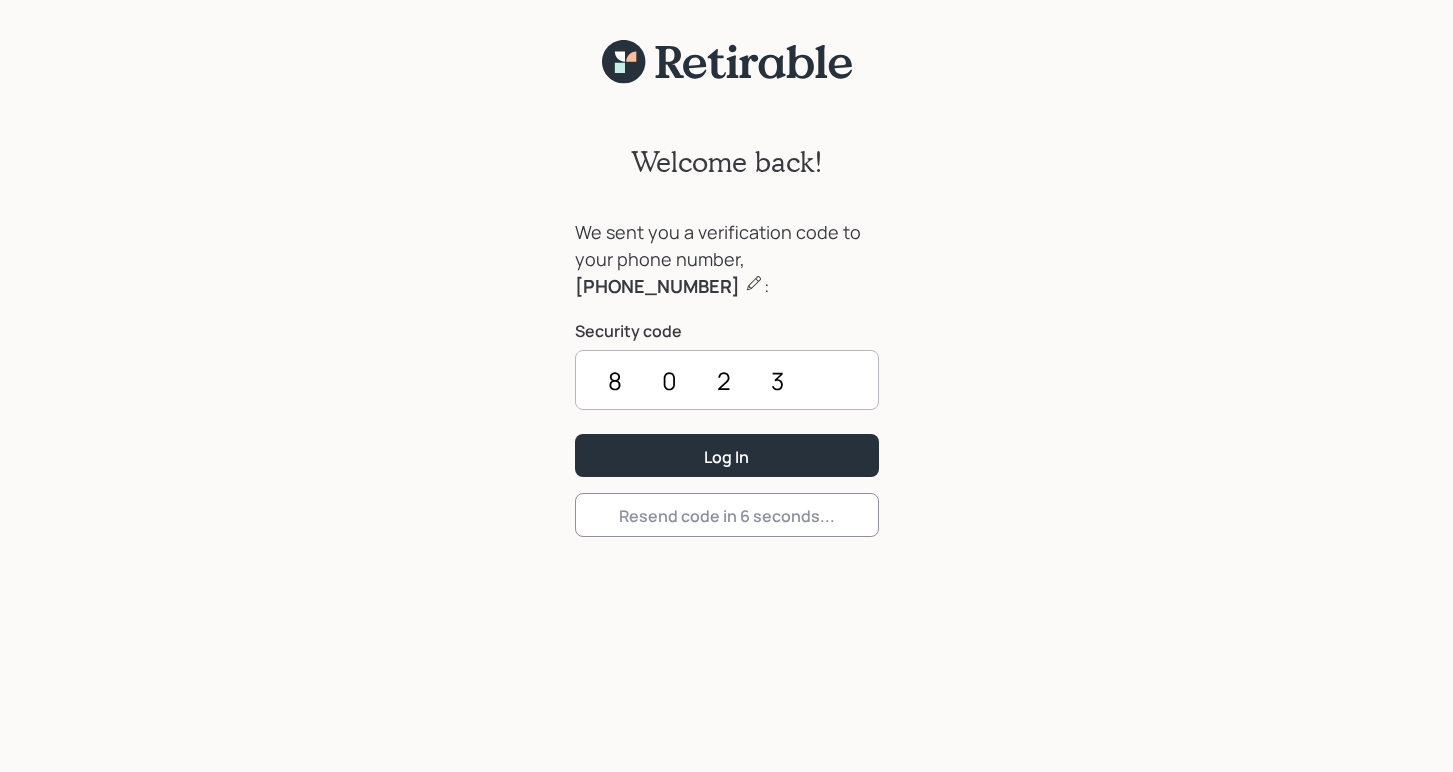 click on "Log In" at bounding box center [727, 455] 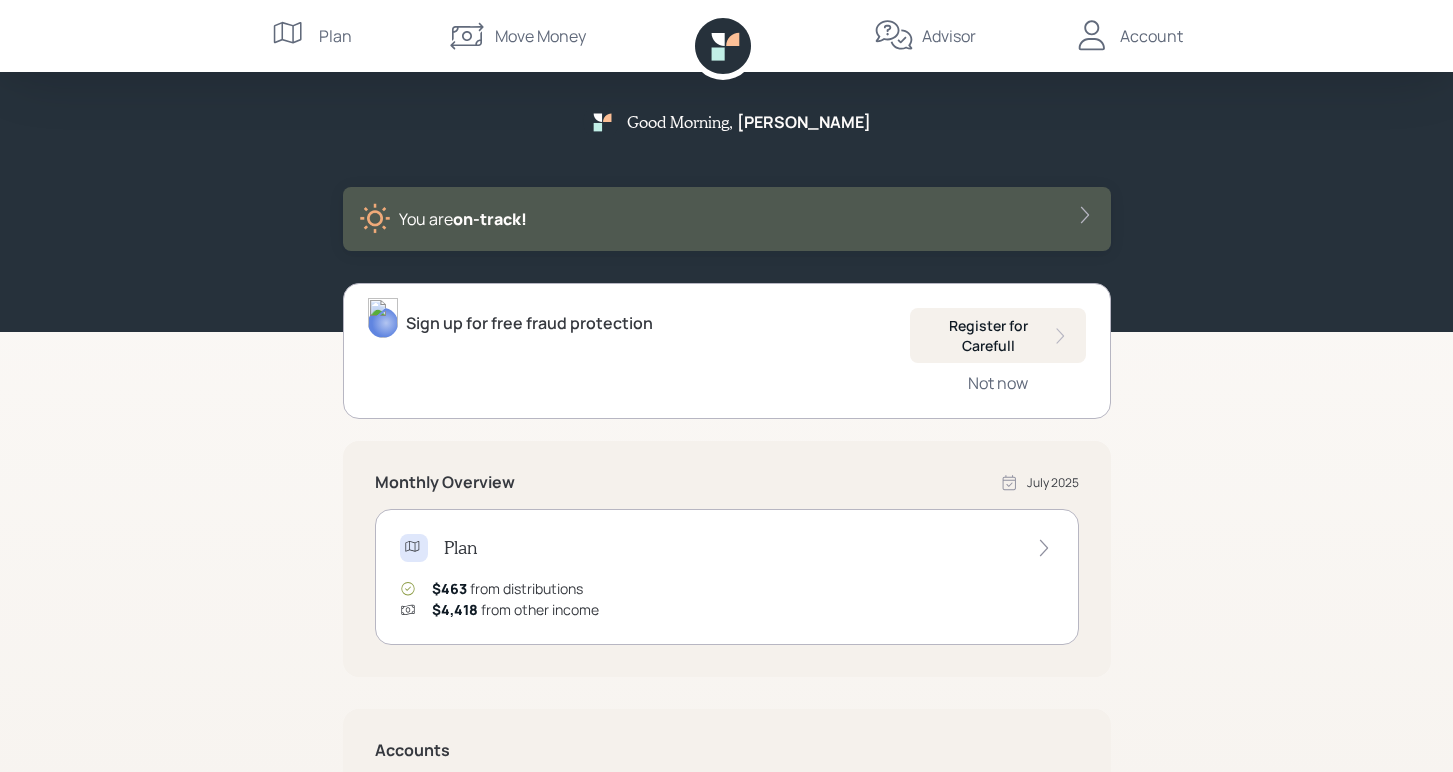 scroll, scrollTop: 0, scrollLeft: 0, axis: both 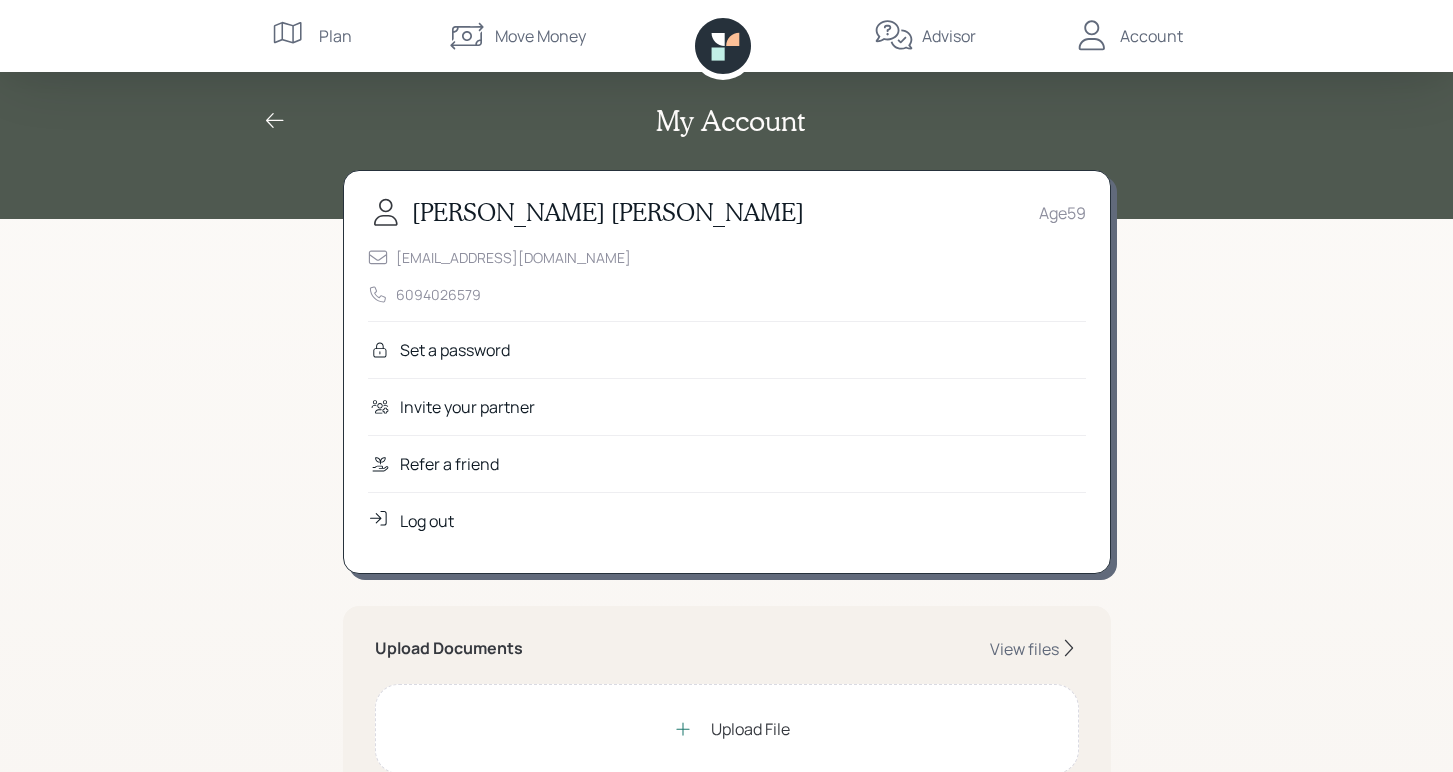 click on "Advisor" at bounding box center (925, 36) 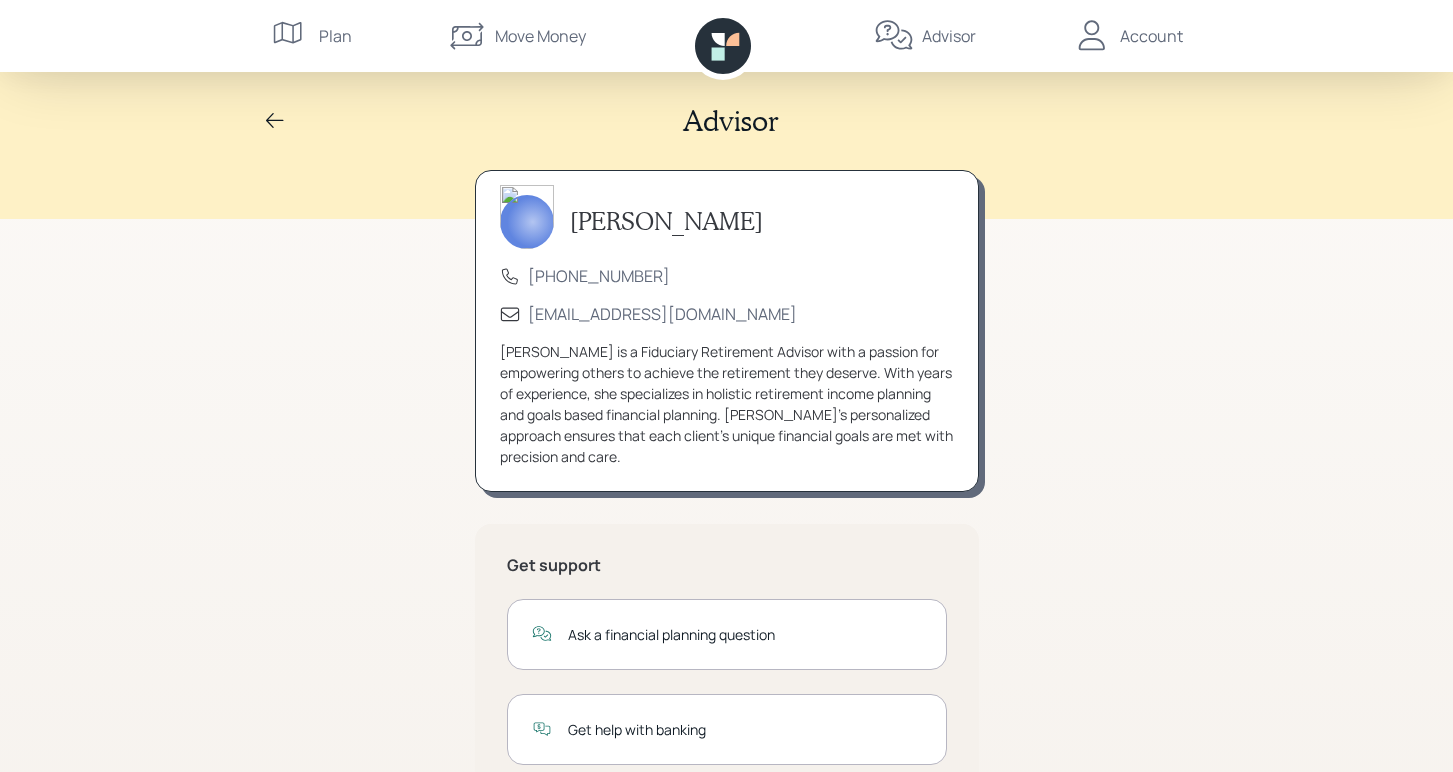scroll, scrollTop: 0, scrollLeft: 0, axis: both 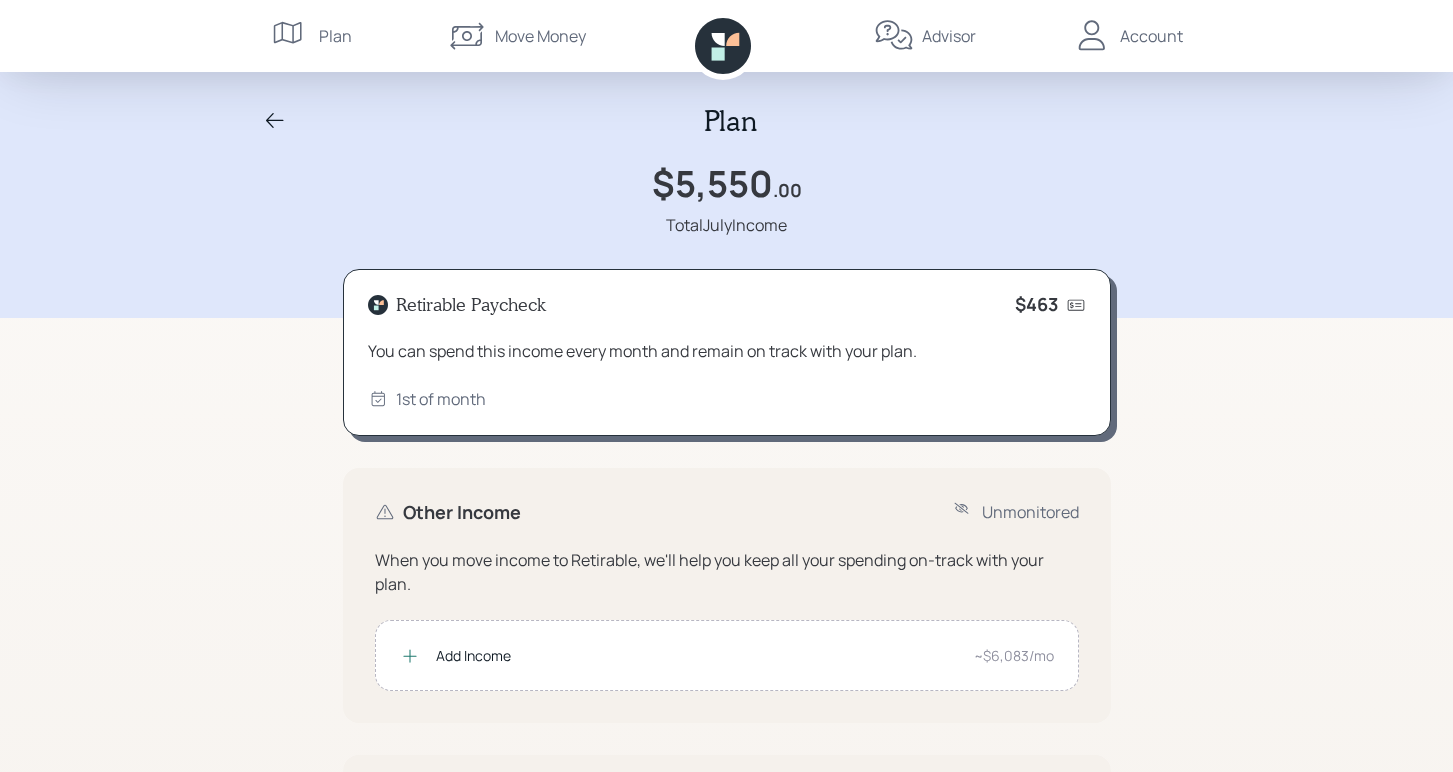 click on "Account" at bounding box center [1151, 36] 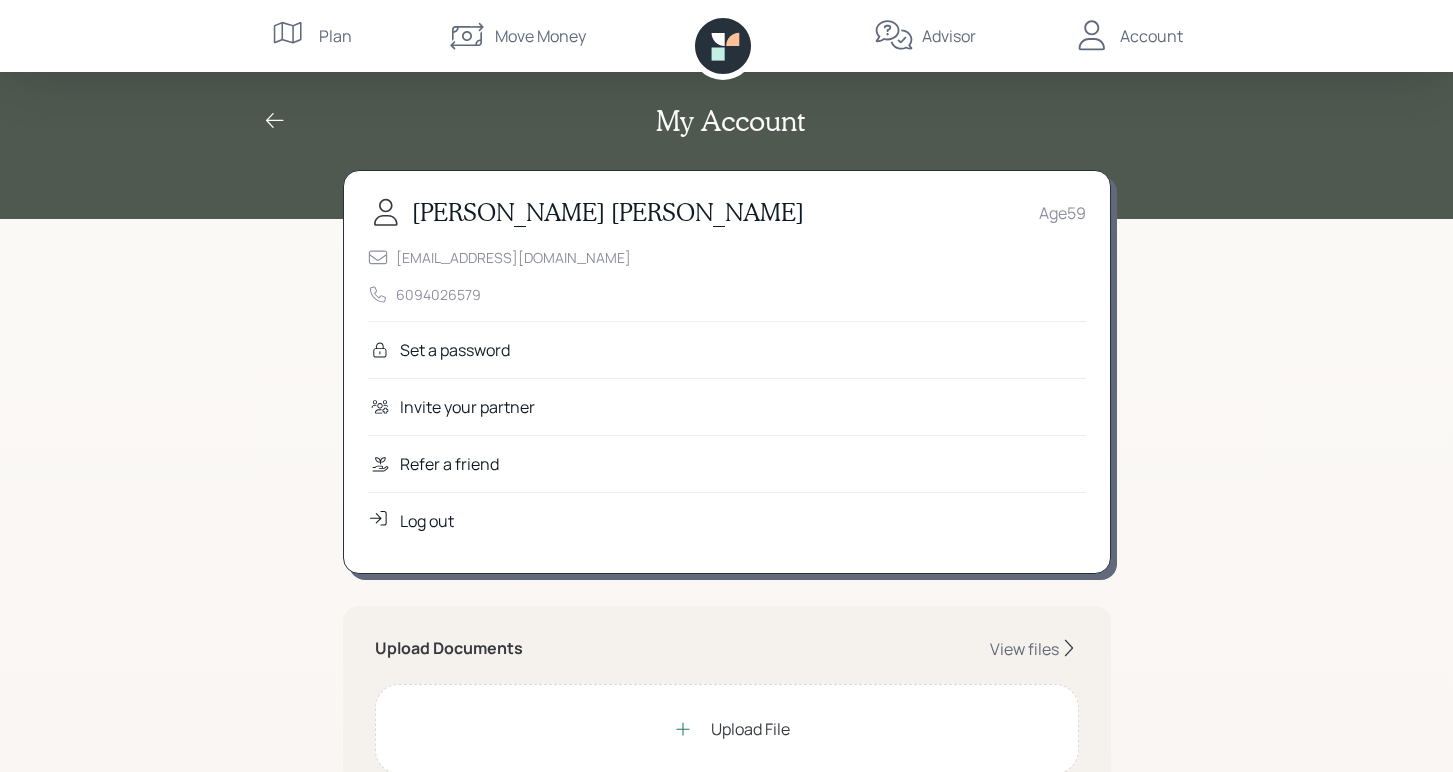 scroll, scrollTop: 0, scrollLeft: 0, axis: both 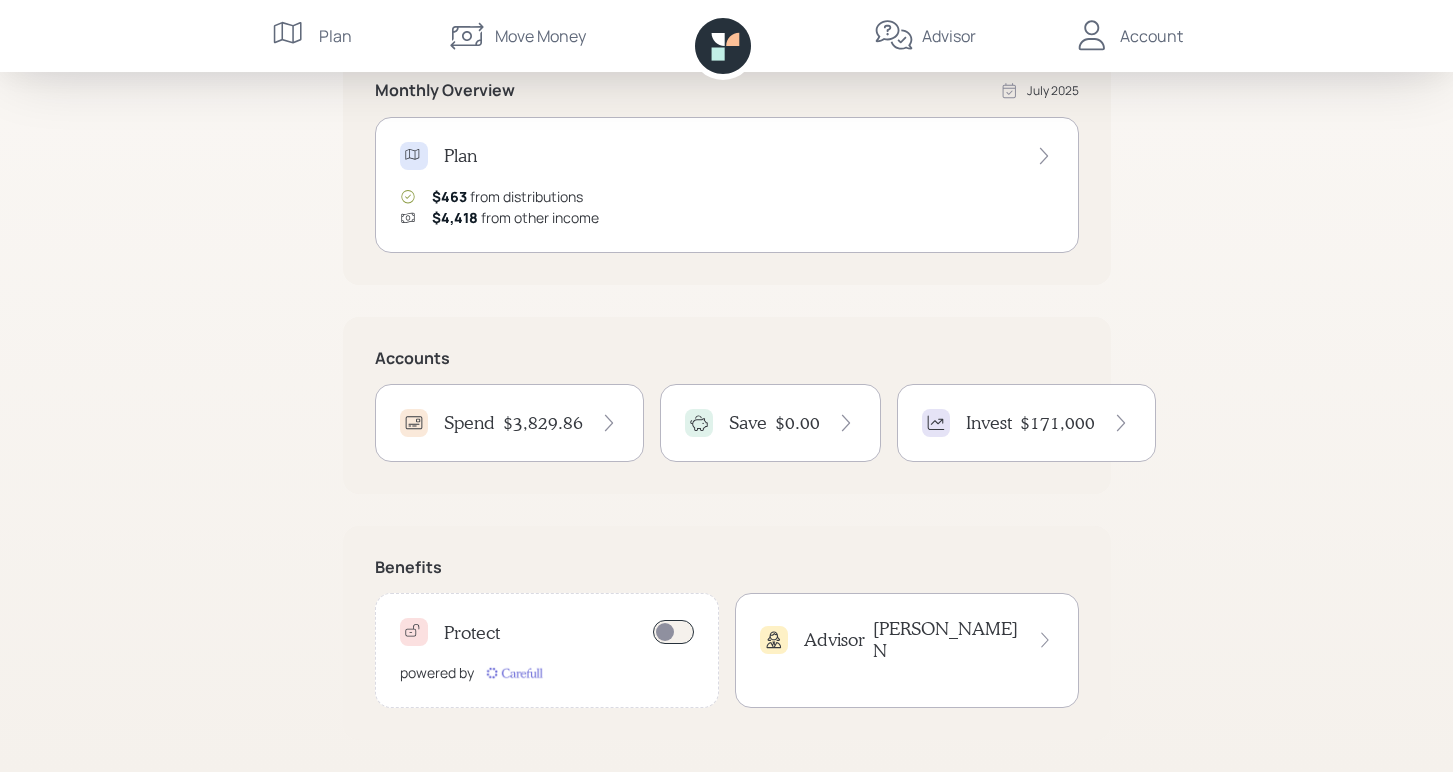 click on "Spend $3,829.86" at bounding box center [509, 423] 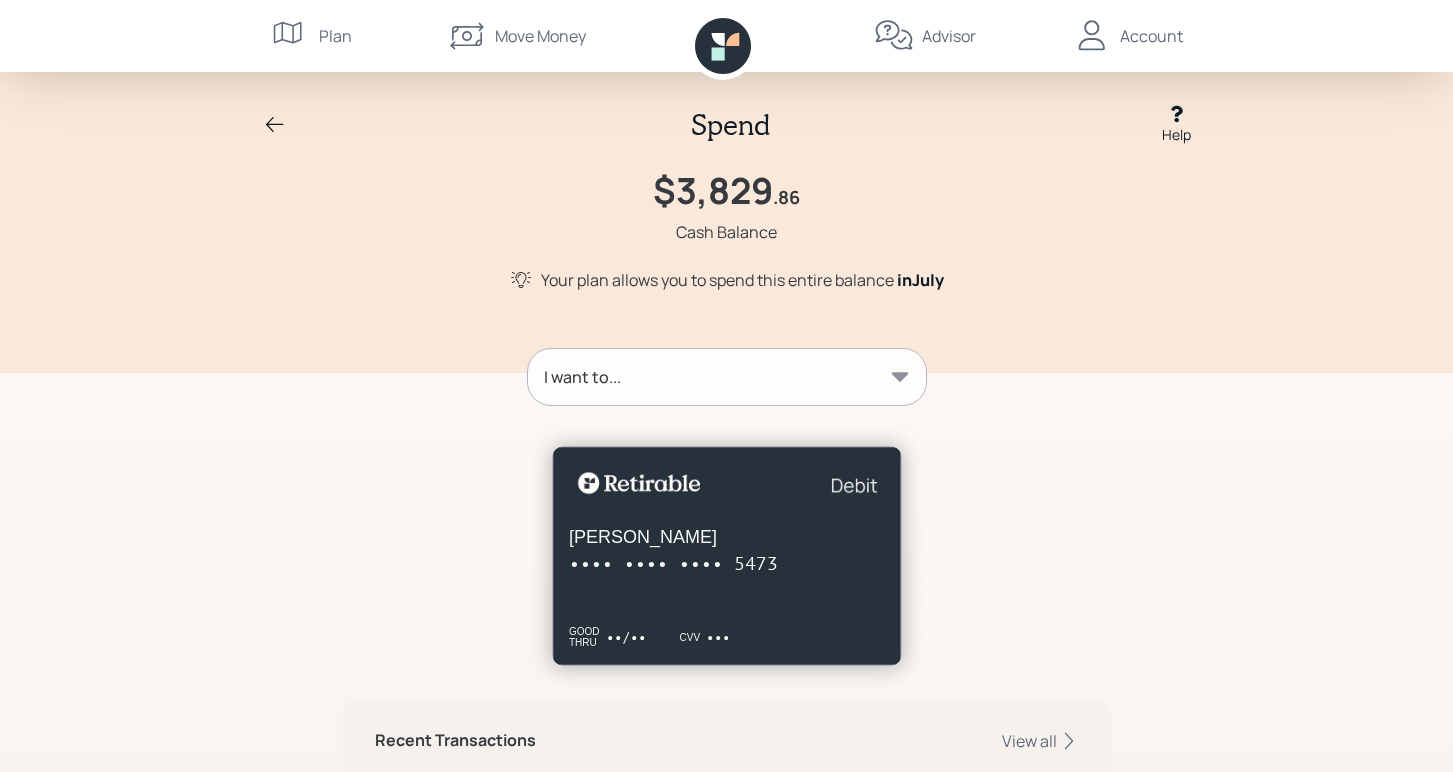 scroll, scrollTop: 0, scrollLeft: 0, axis: both 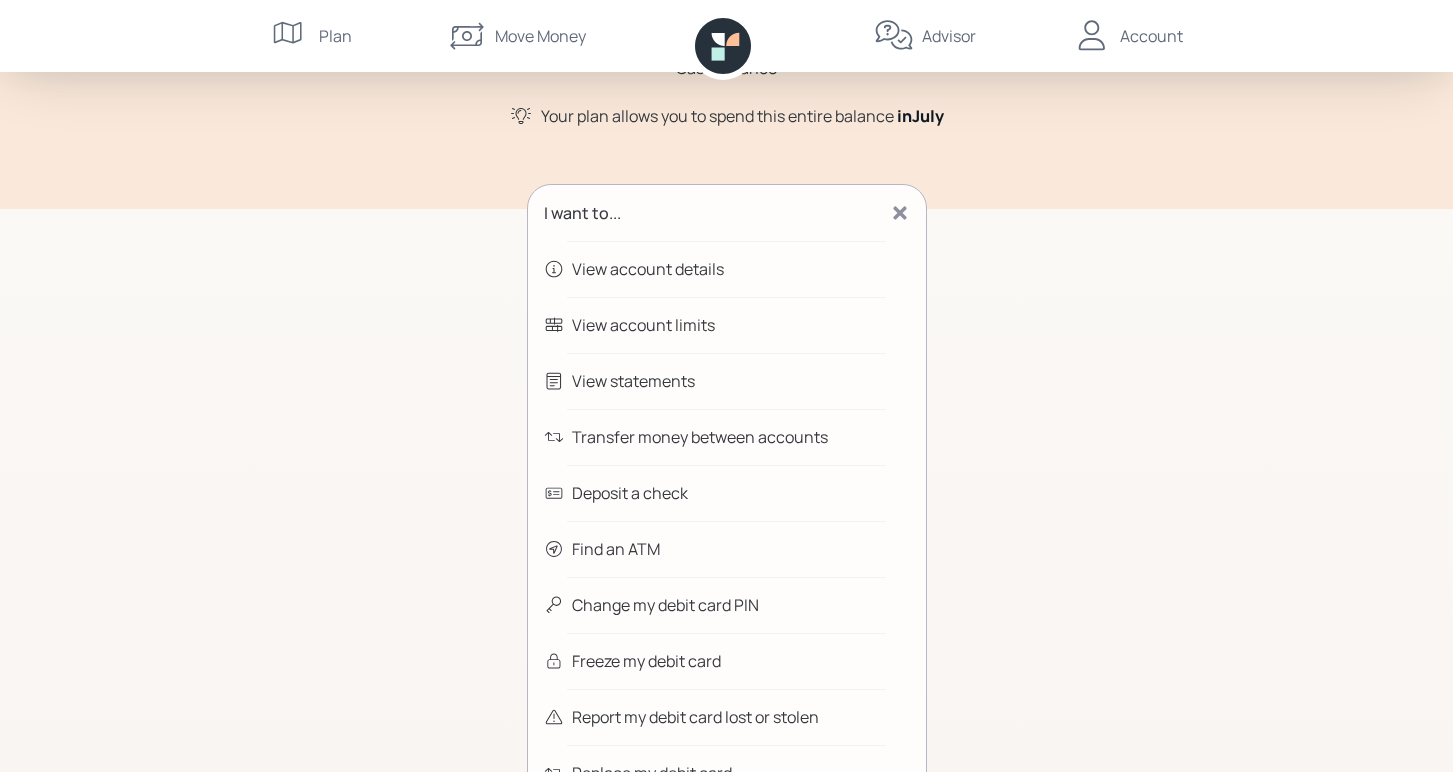 click on "Transfer money between accounts" at bounding box center [700, 437] 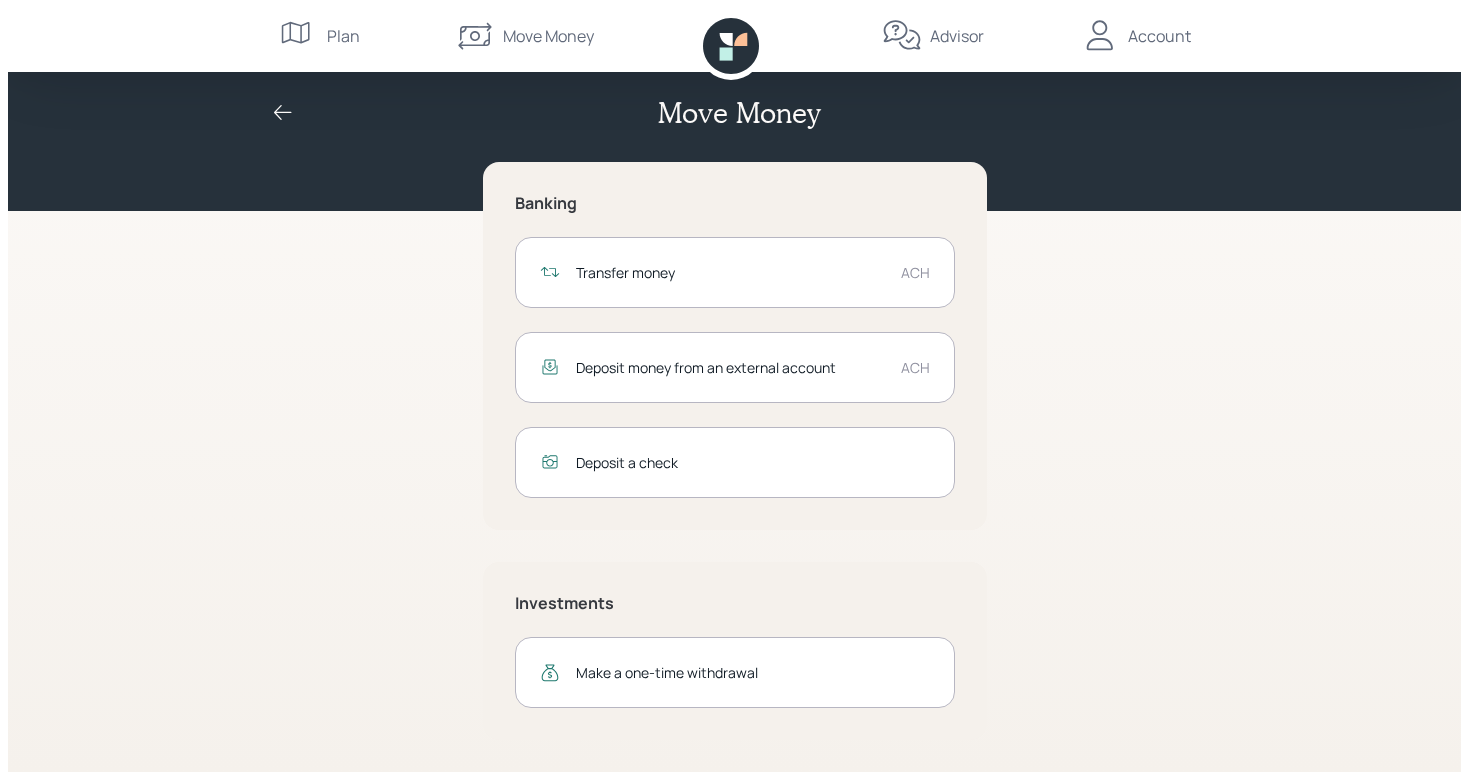 scroll, scrollTop: 7, scrollLeft: 0, axis: vertical 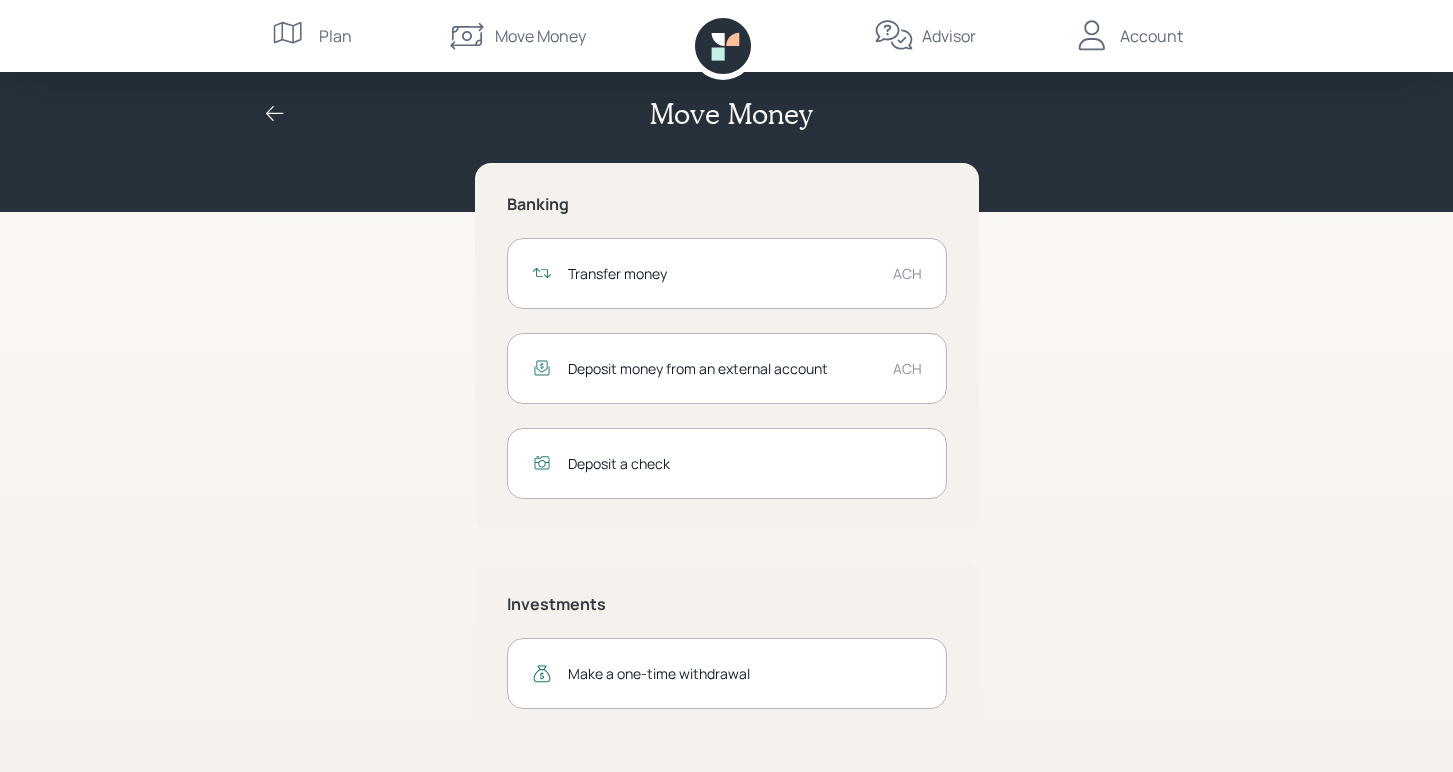 click on "Transfer money ACH" at bounding box center [727, 273] 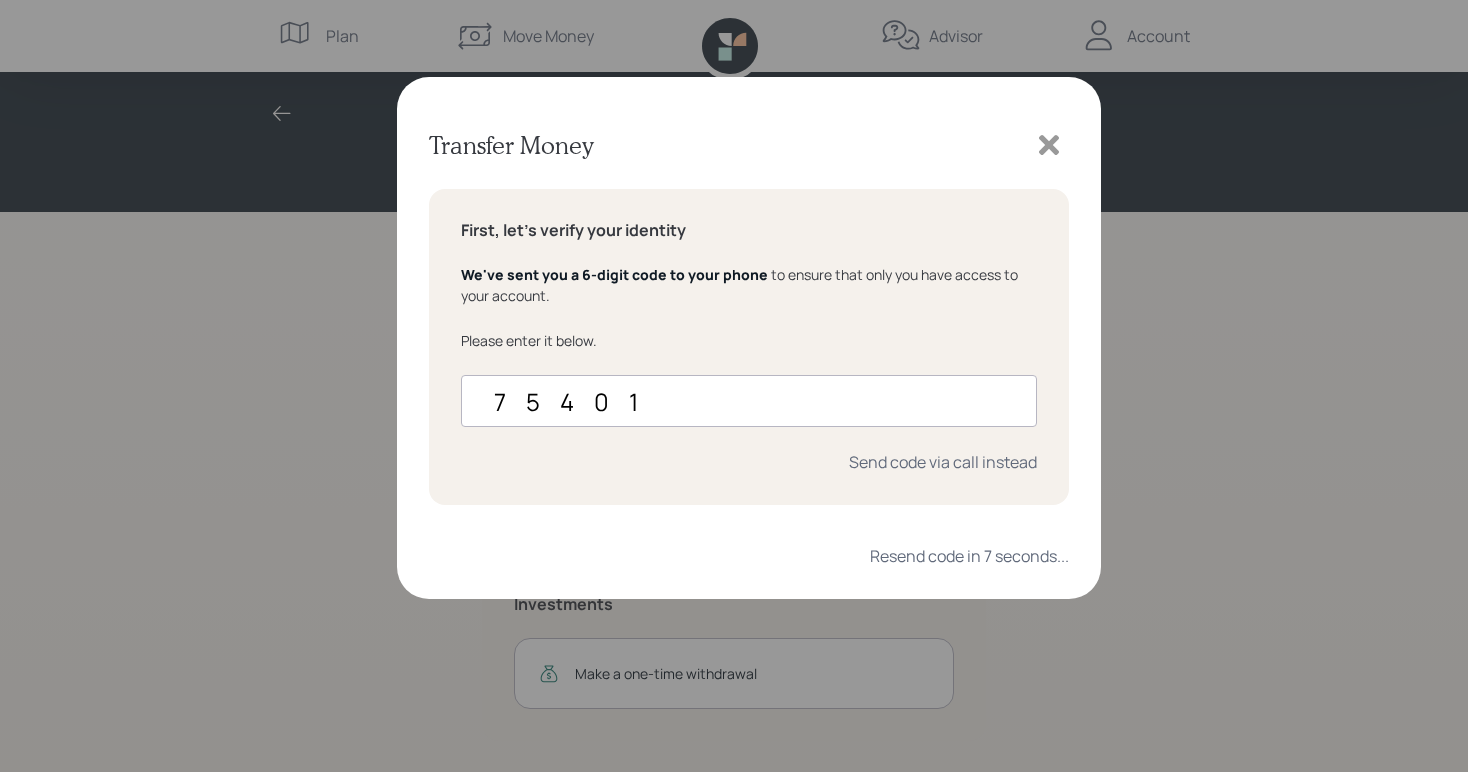 type on "754015" 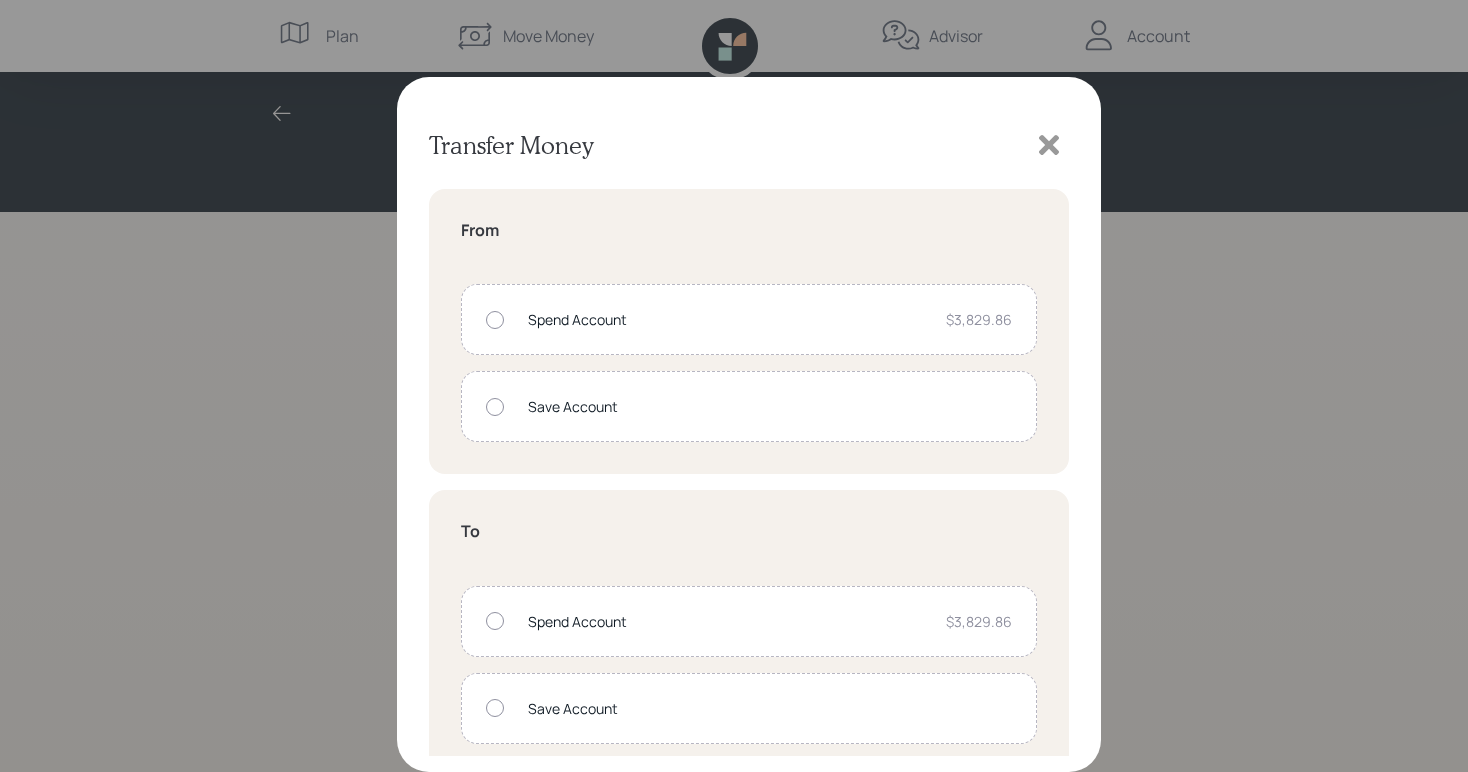 click on "Spend Account $3,829.86" at bounding box center (749, 319) 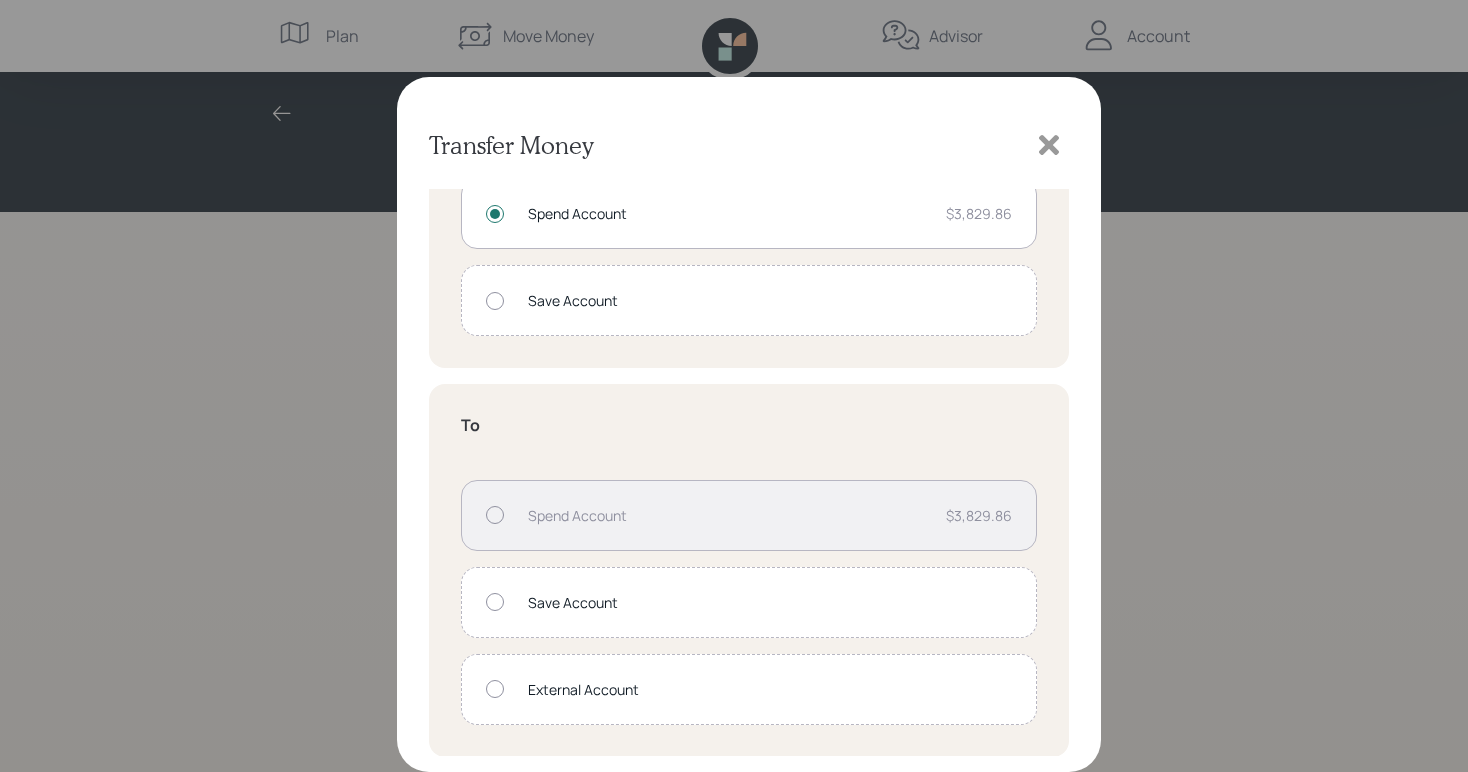 scroll, scrollTop: 106, scrollLeft: 0, axis: vertical 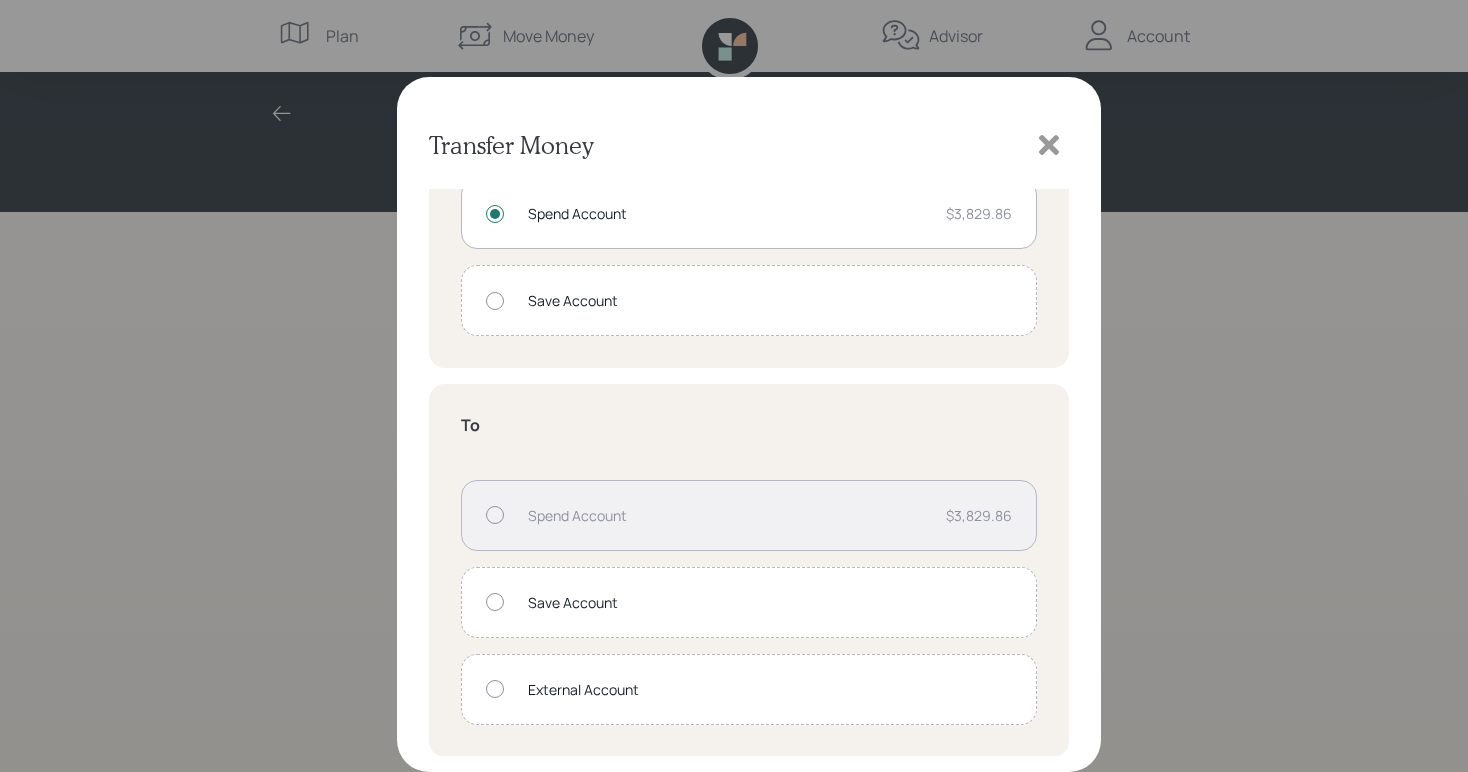 click at bounding box center (495, 689) 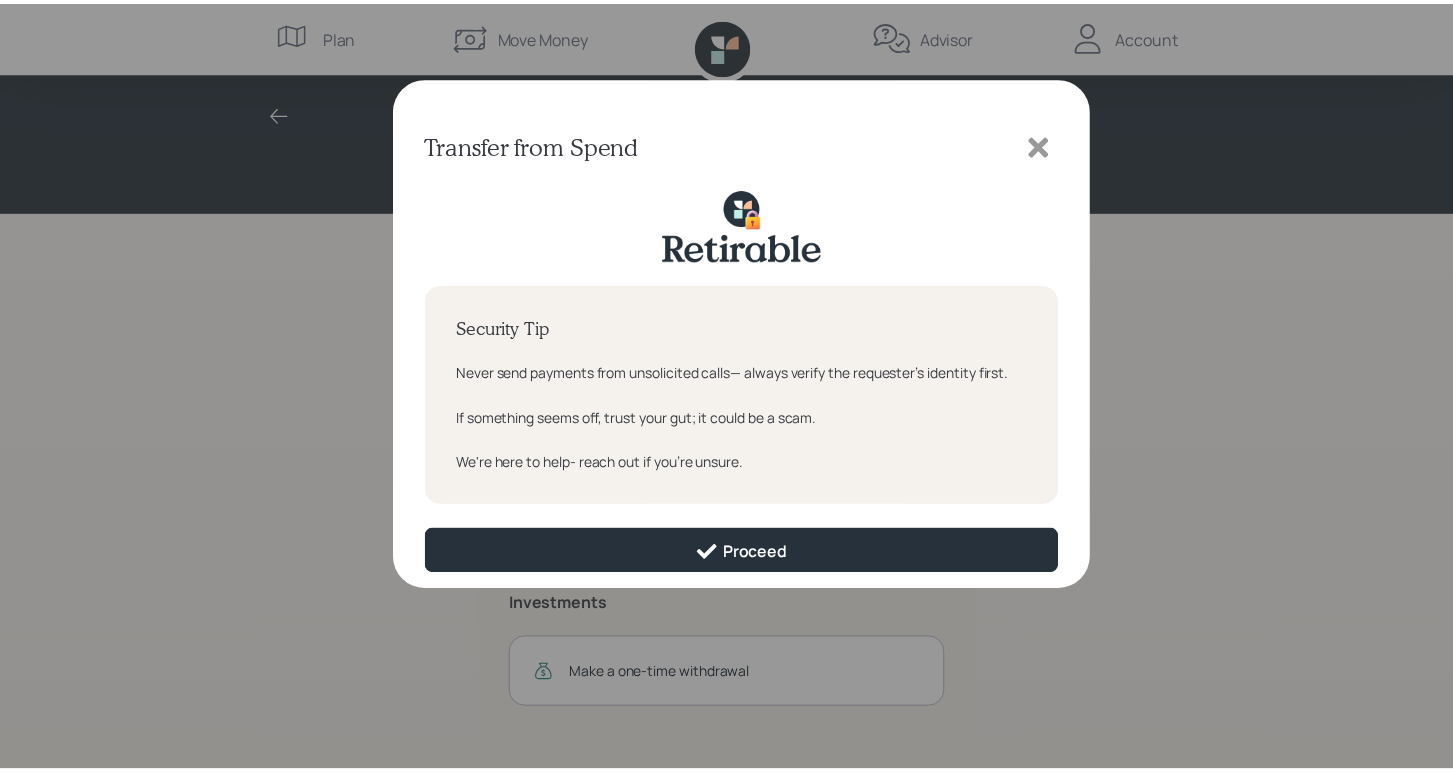 scroll, scrollTop: 0, scrollLeft: 0, axis: both 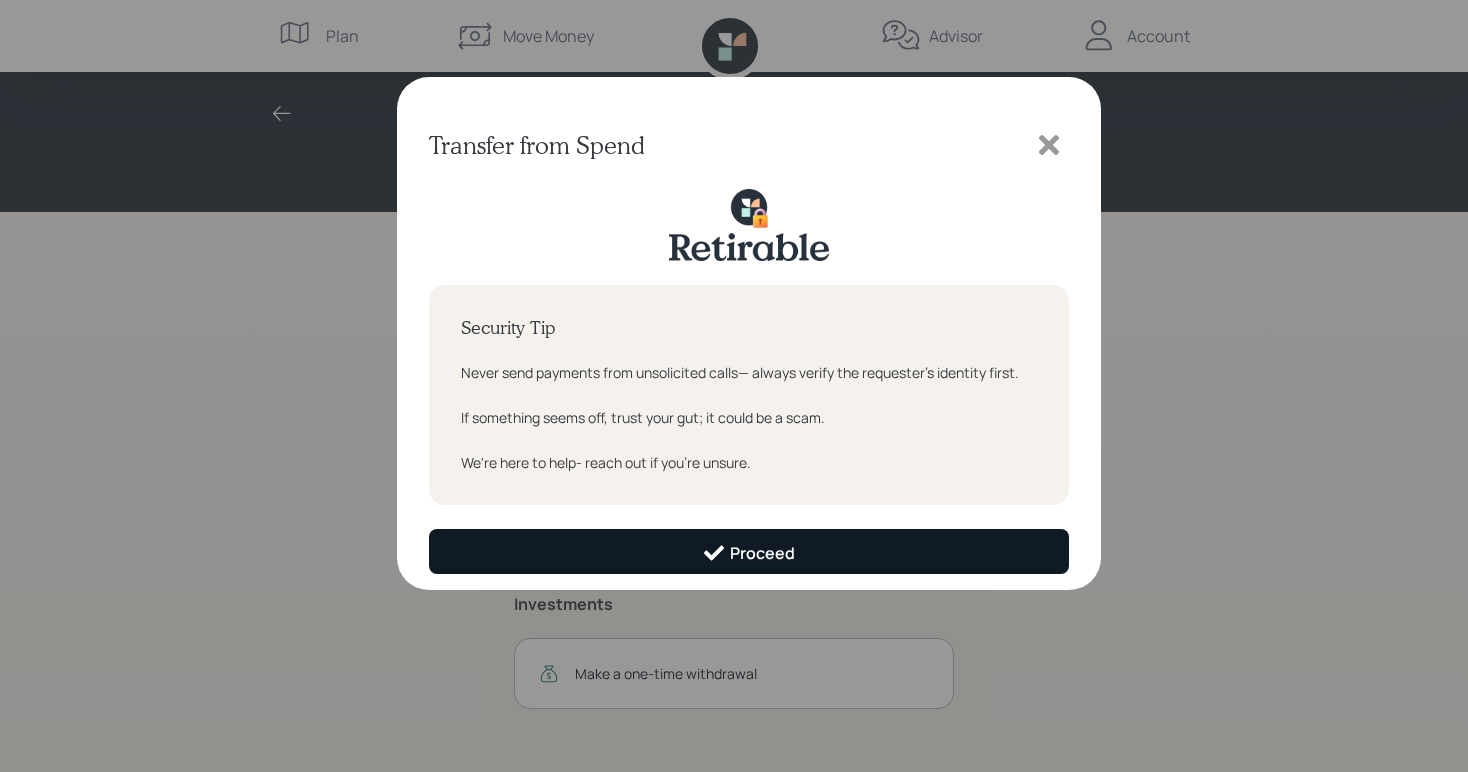 click on "Proceed" at bounding box center (749, 551) 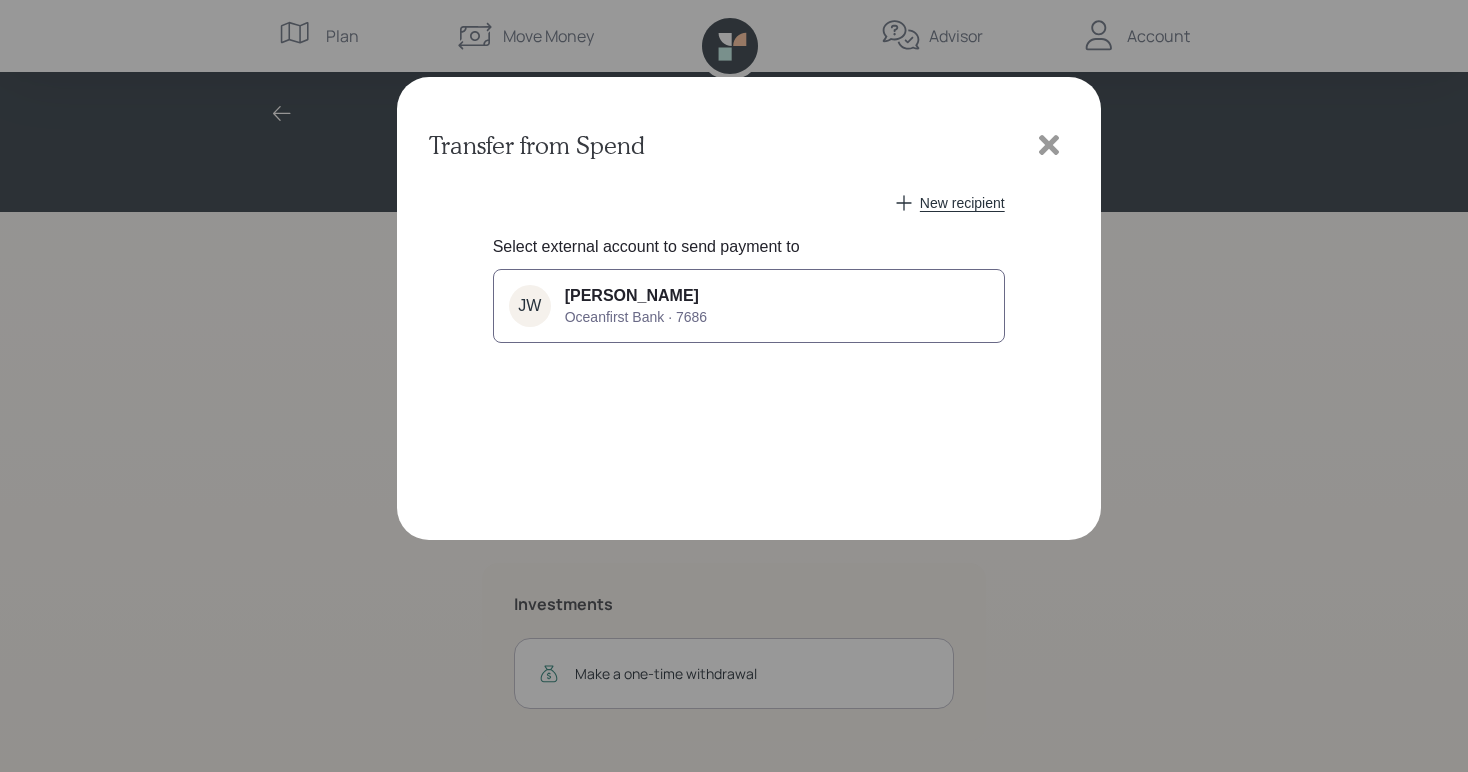 click on "[PERSON_NAME]  Oceanfirst Bank · 7686" at bounding box center (749, 306) 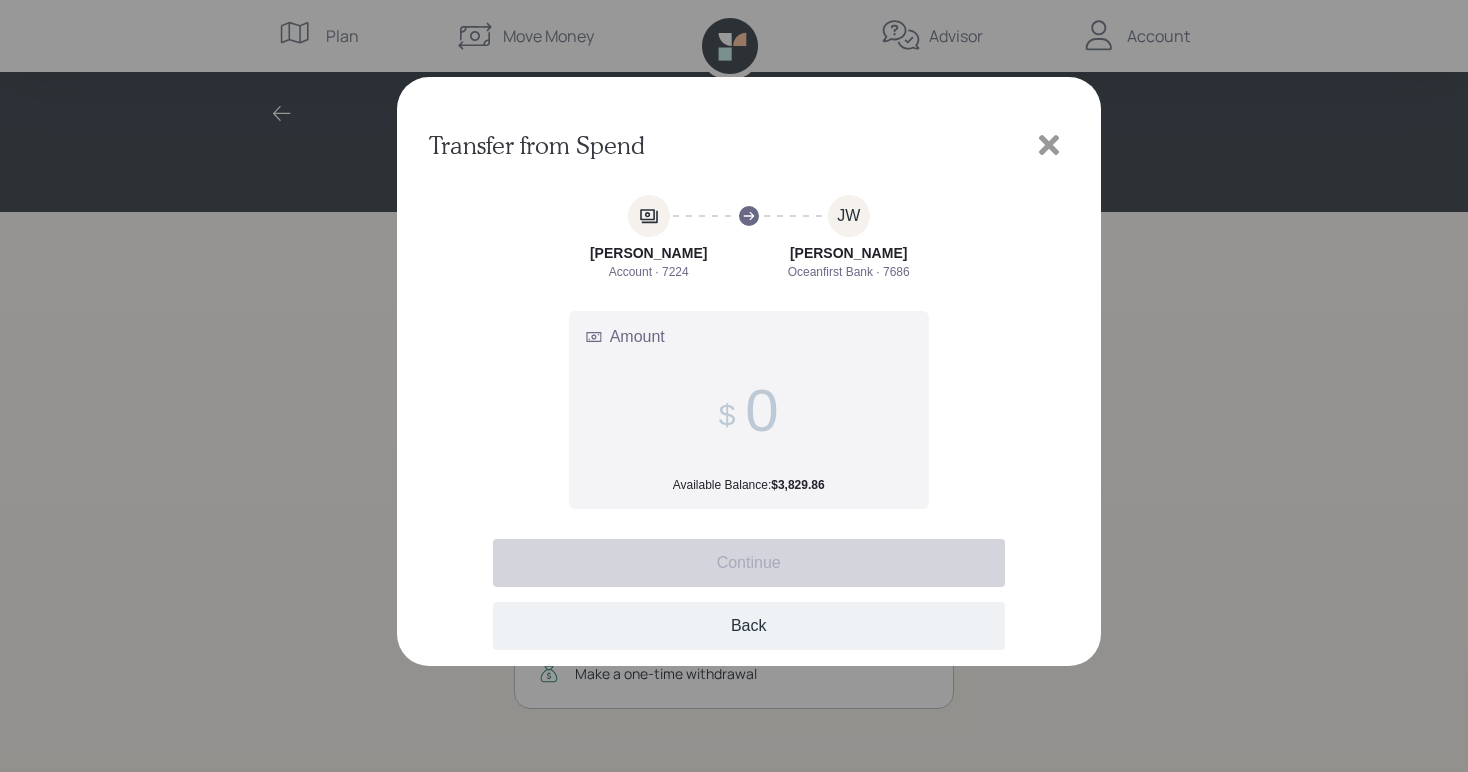 click on "Back" at bounding box center [749, 626] 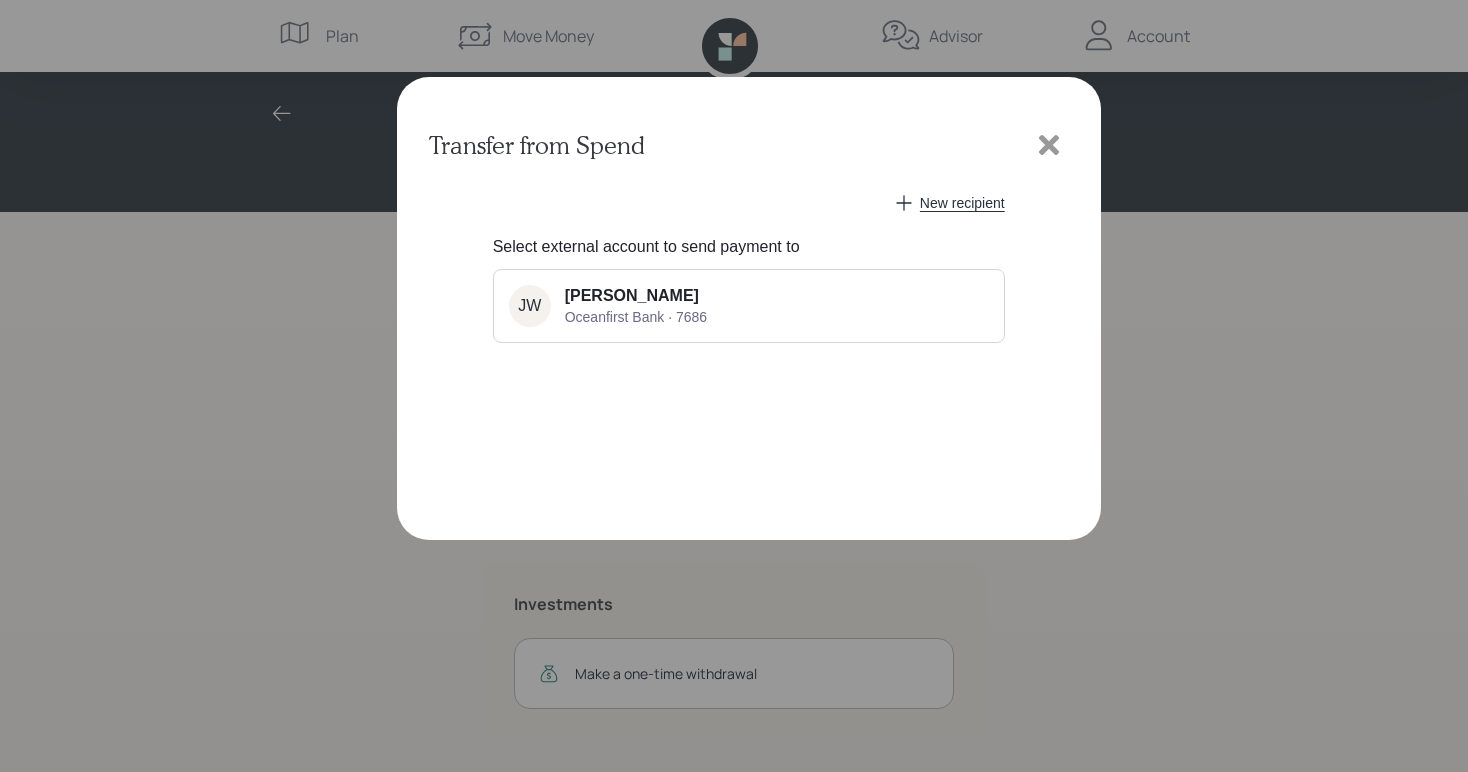 click 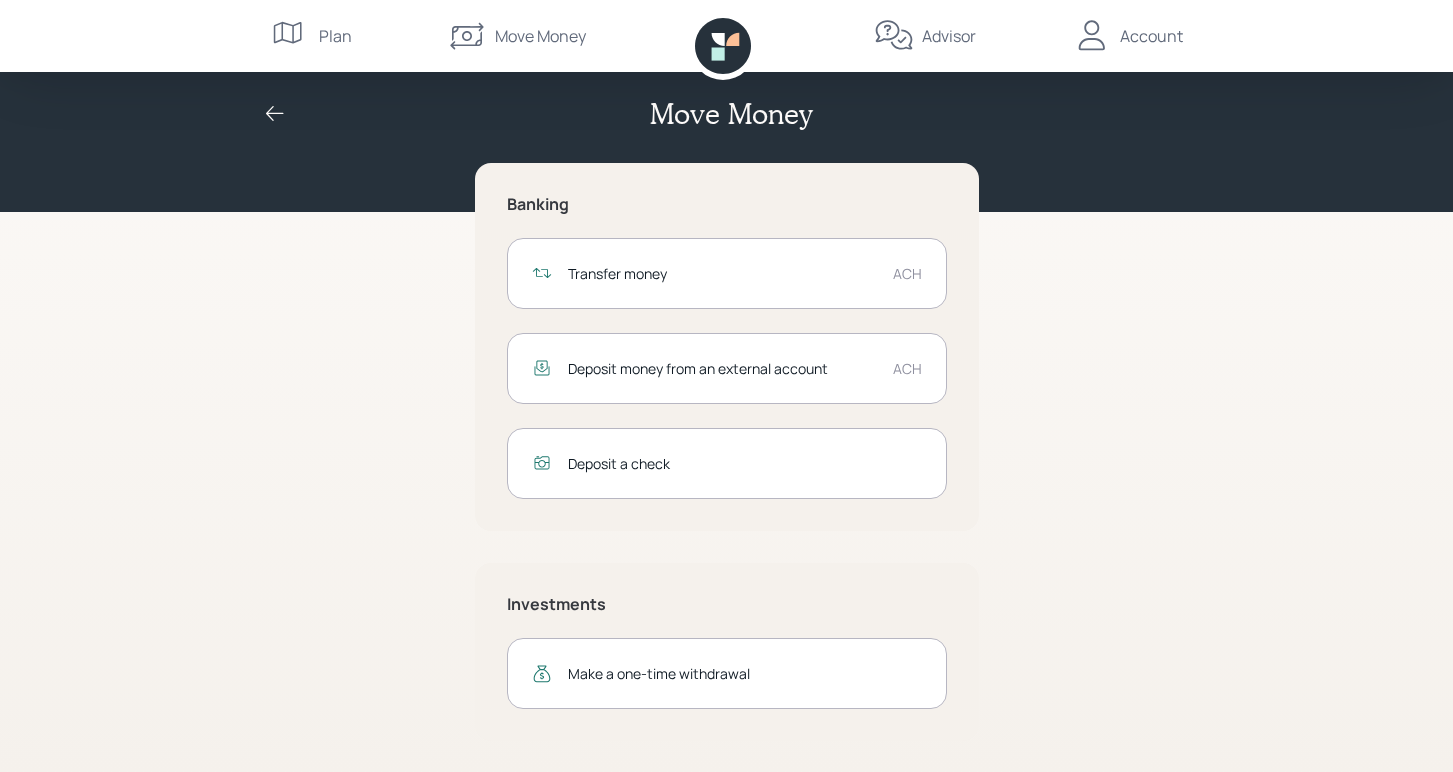 click 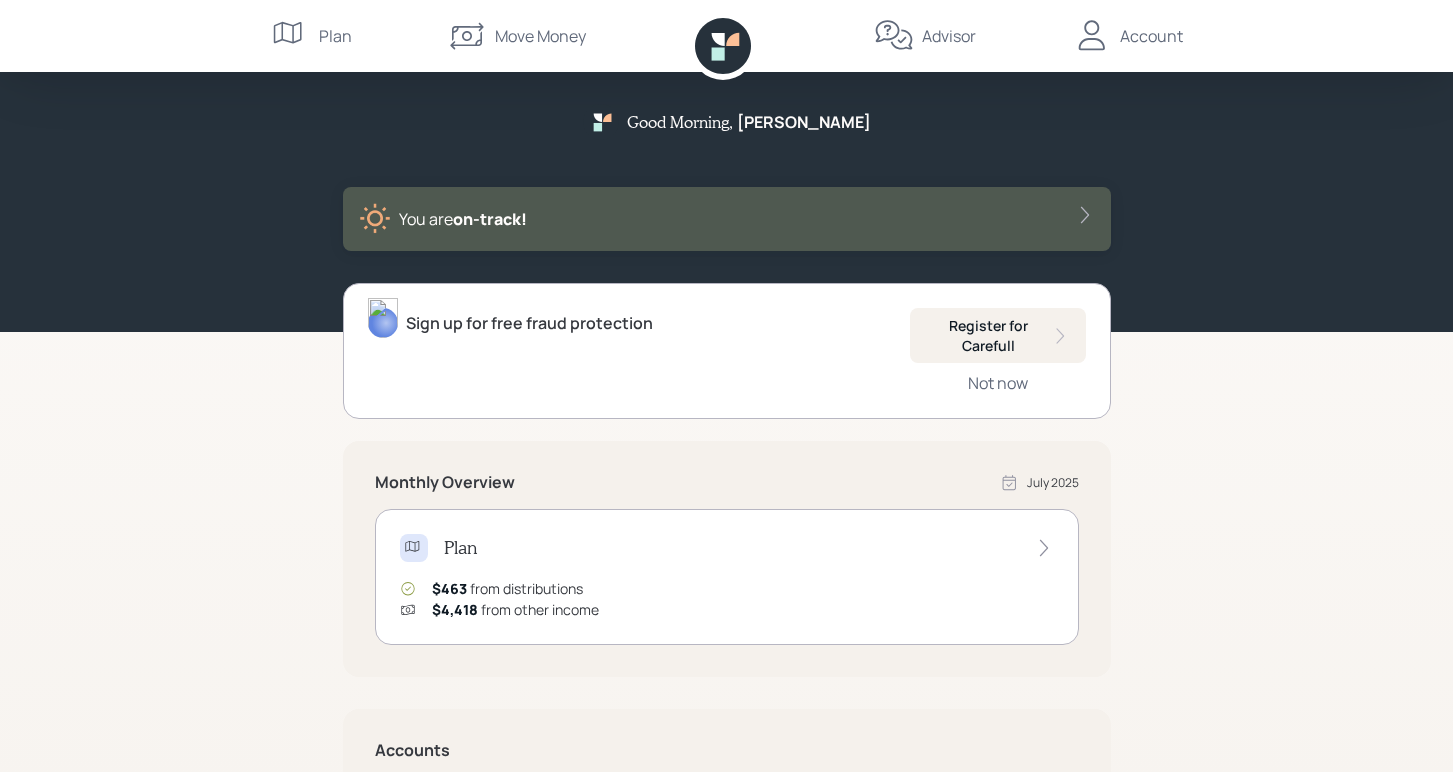 scroll, scrollTop: 0, scrollLeft: 0, axis: both 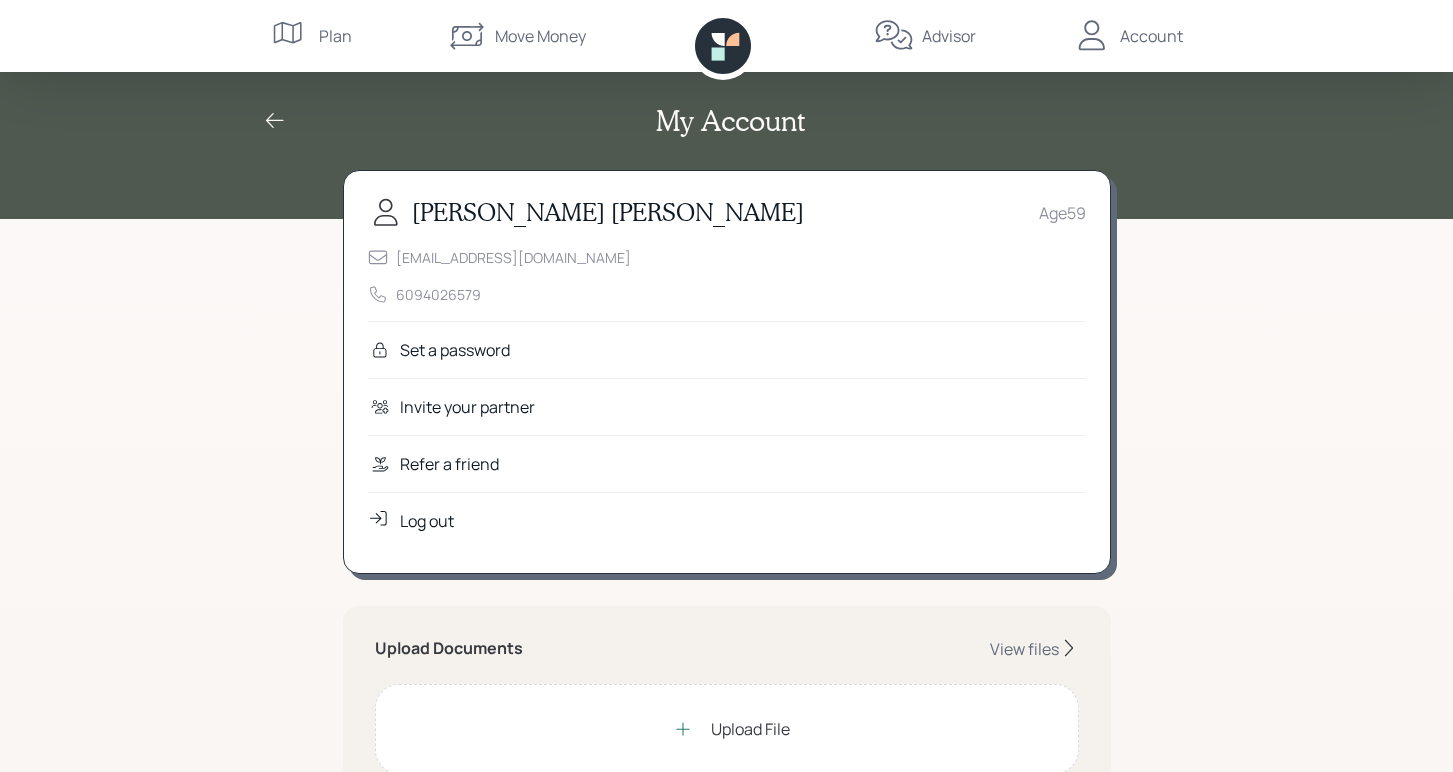 click on "Account" at bounding box center (1151, 36) 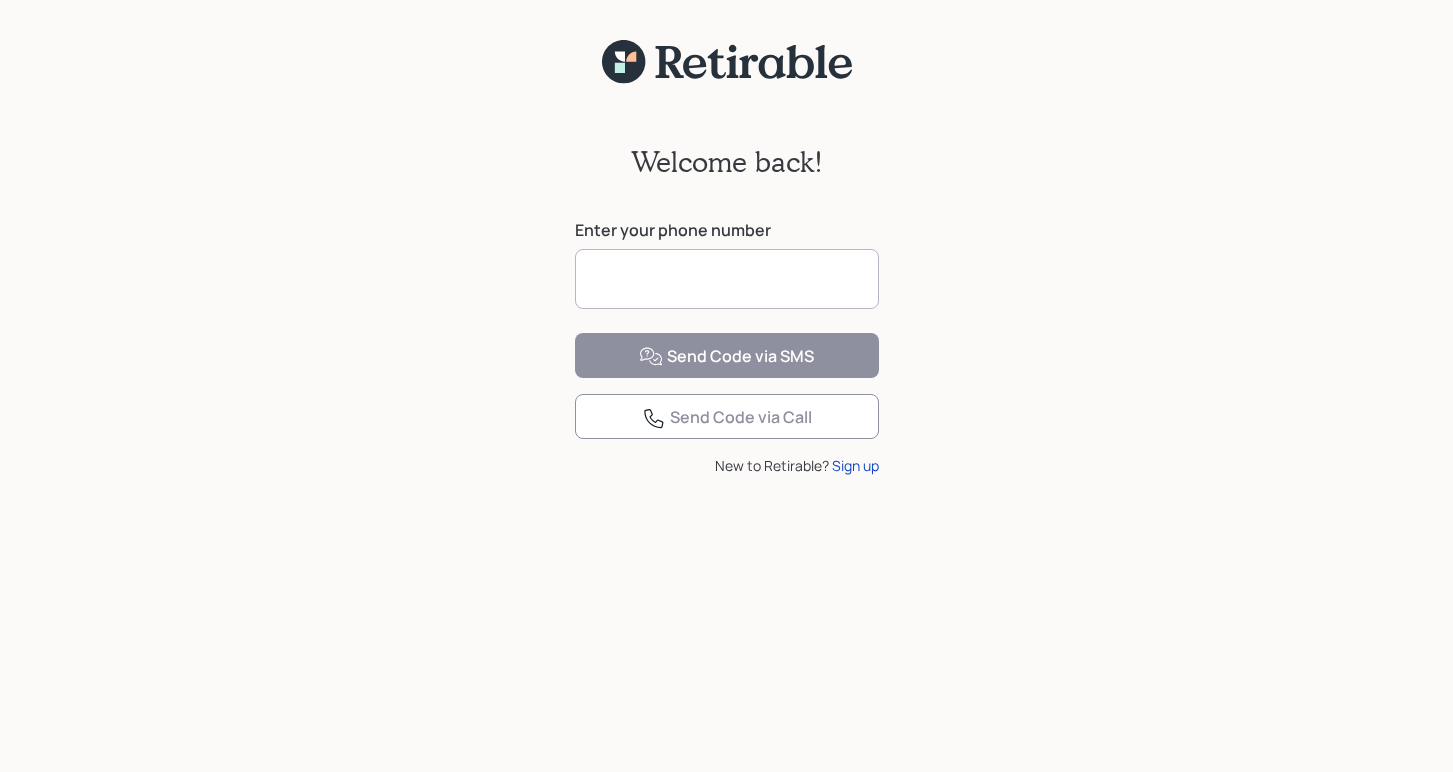 scroll, scrollTop: 0, scrollLeft: 0, axis: both 